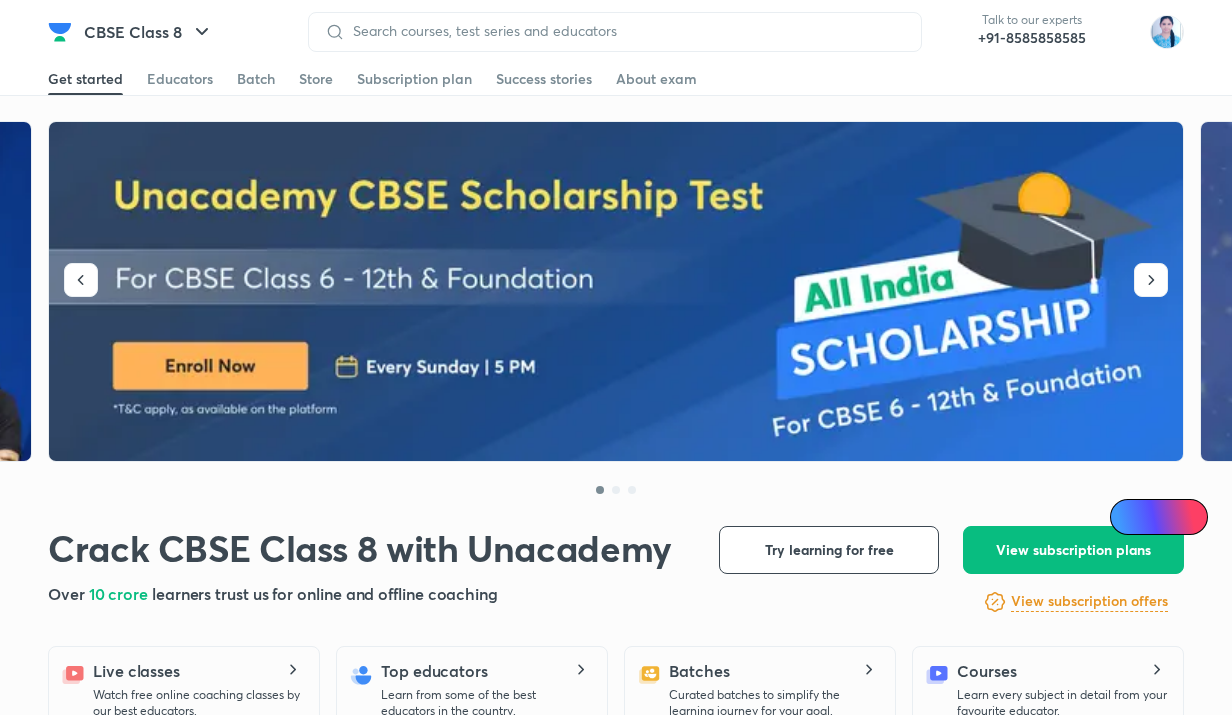 scroll, scrollTop: 0, scrollLeft: 0, axis: both 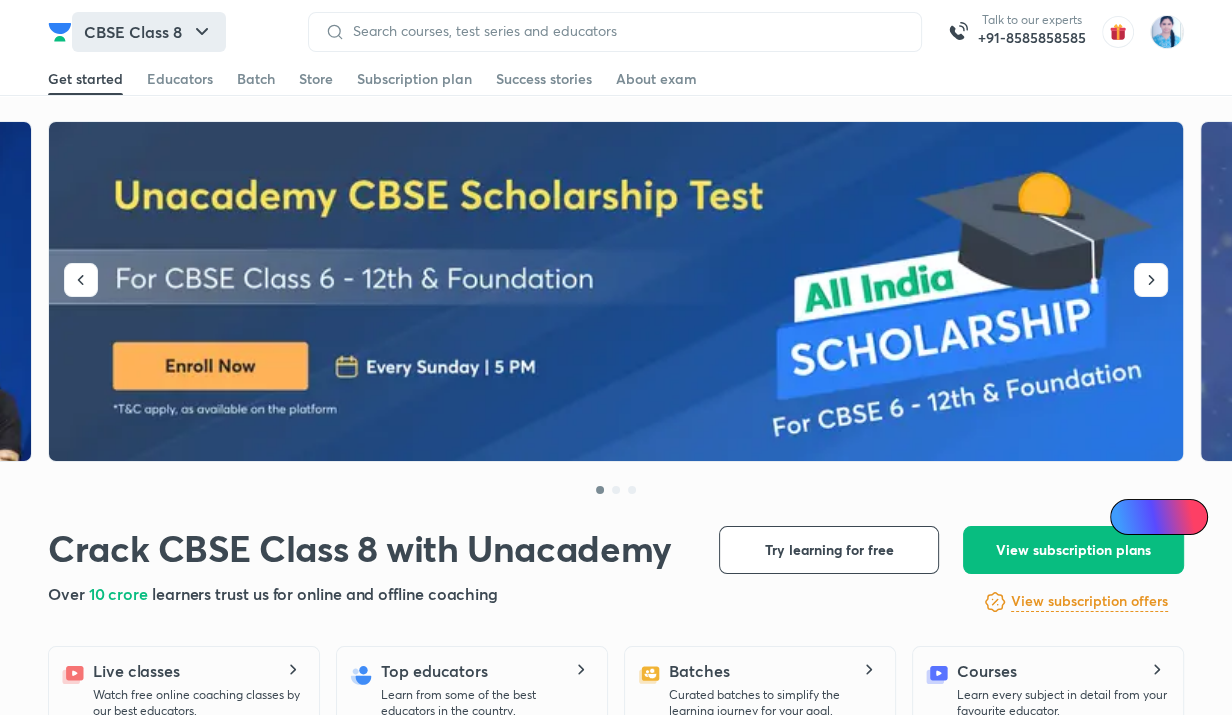 click on "CBSE Class 8" at bounding box center (149, 32) 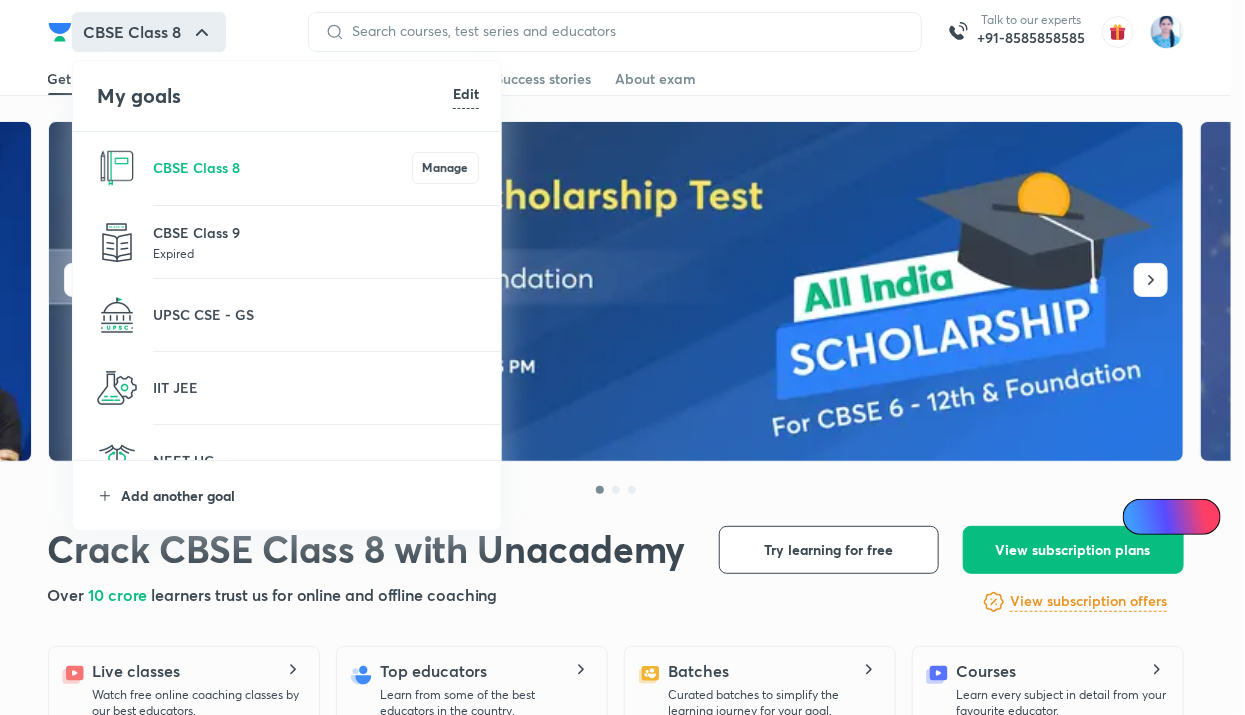 click on "Add another goal" at bounding box center (300, 495) 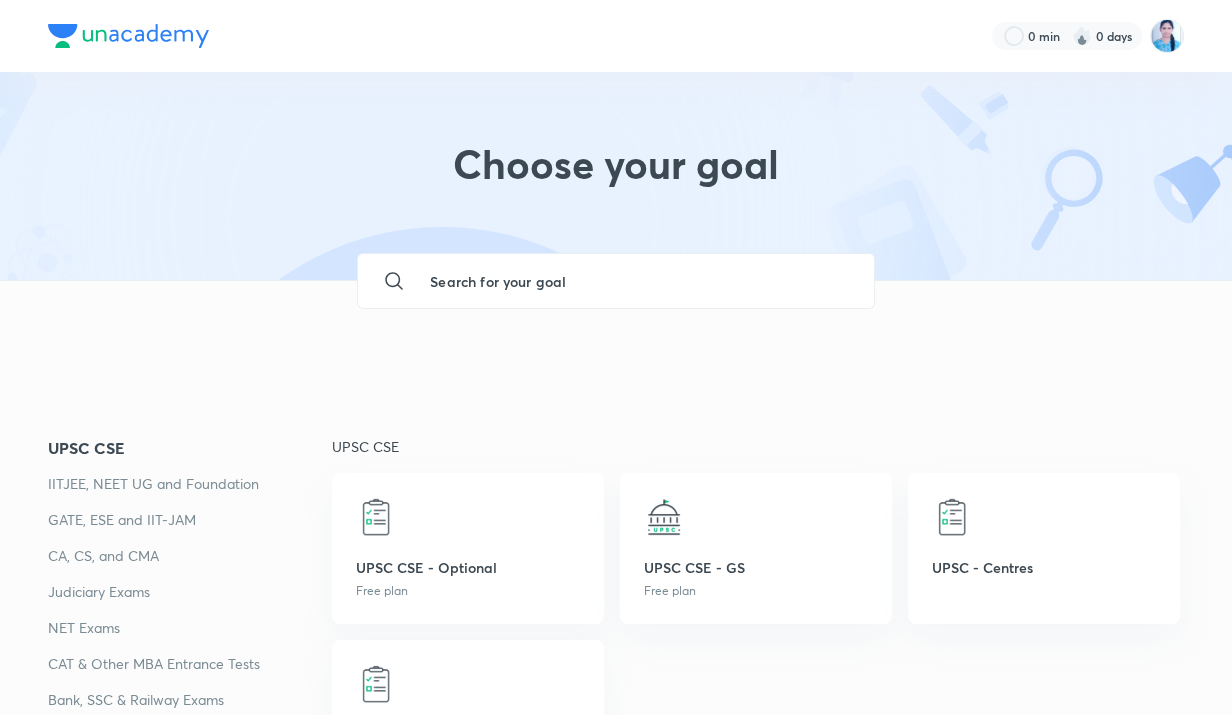 click at bounding box center [635, 281] 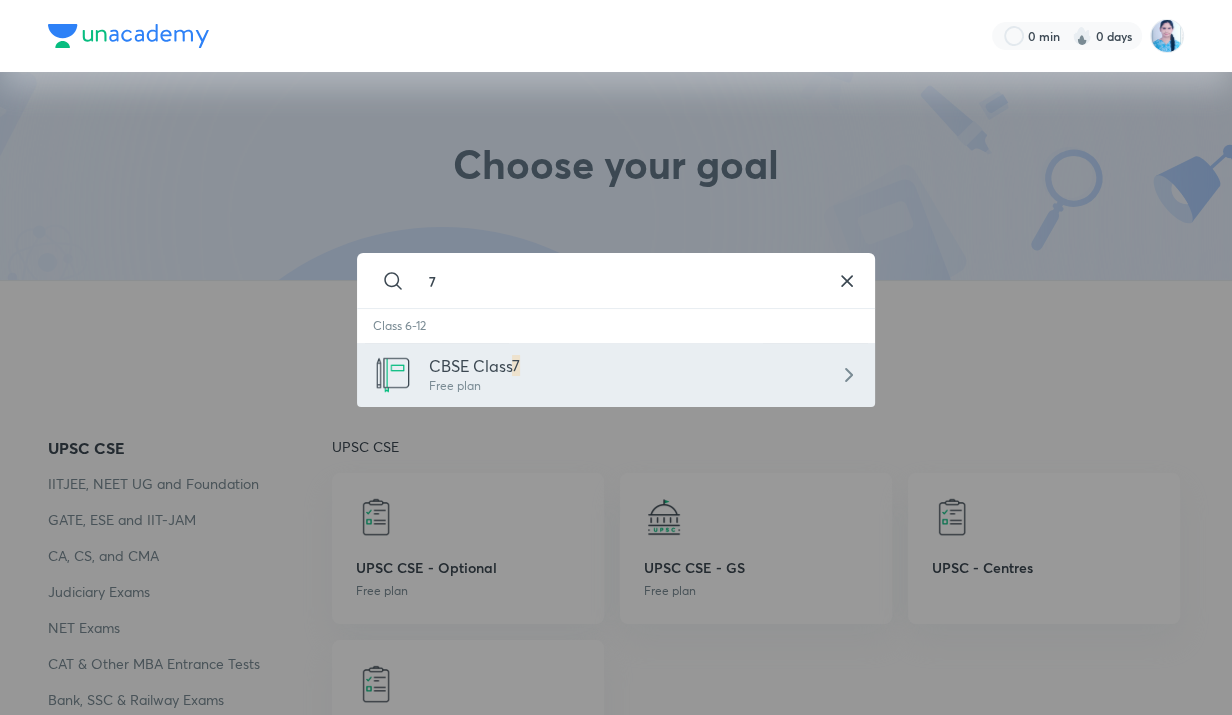 click on "CBSE Class  7 Free plan" at bounding box center [615, 375] 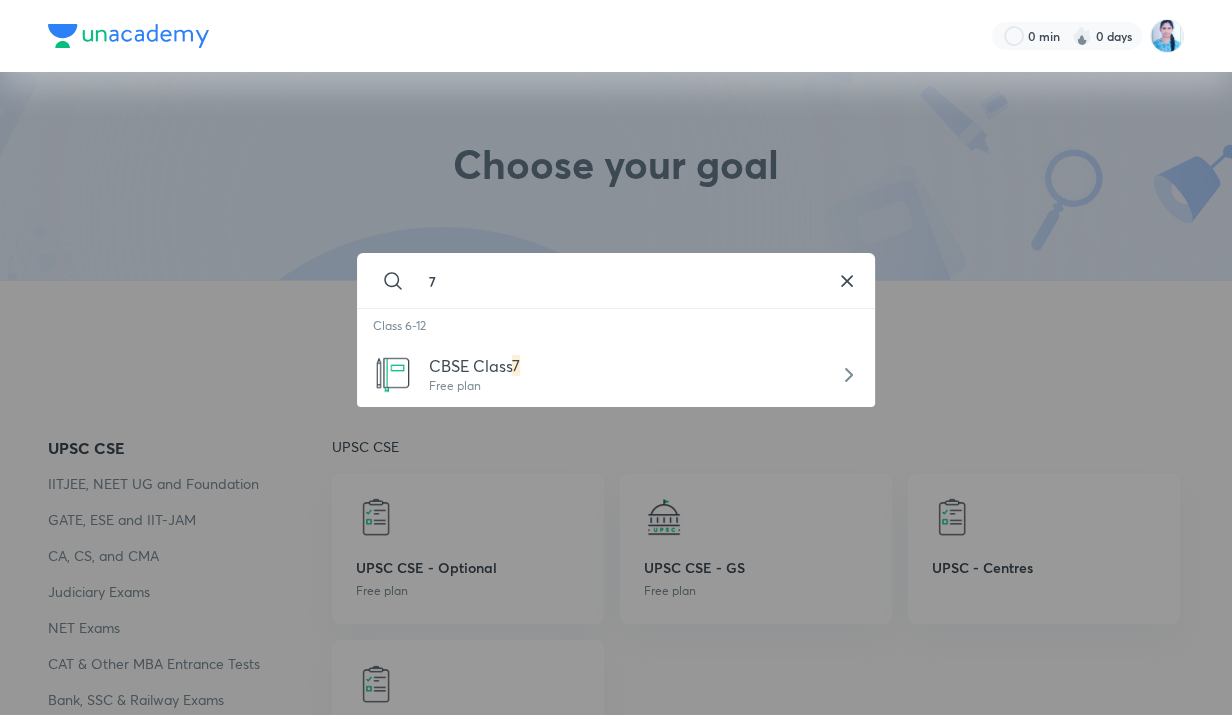type on "CBSE Class 7" 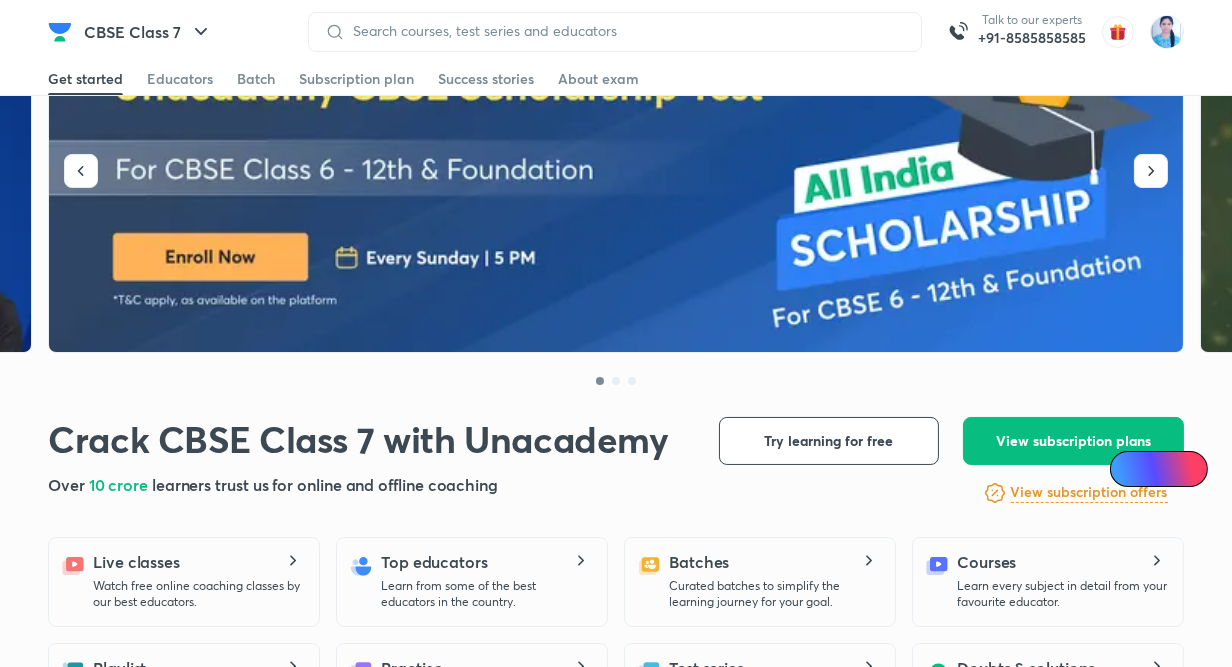 scroll, scrollTop: 218, scrollLeft: 0, axis: vertical 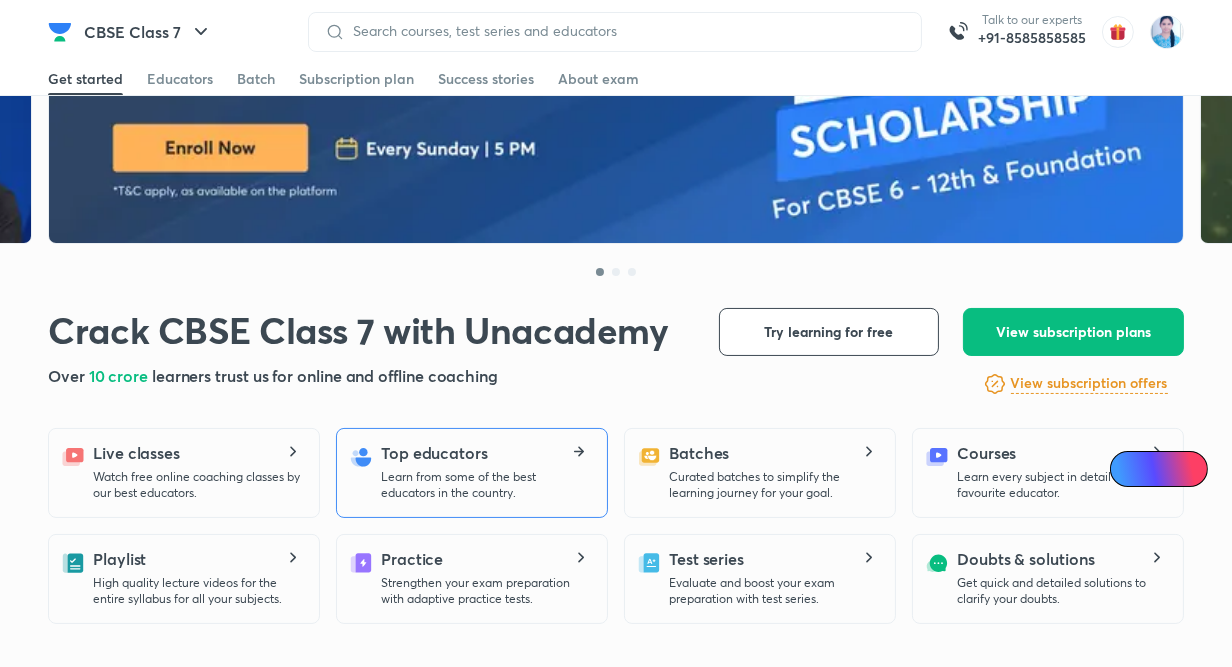 click on "Top educators Learn from some of the best educators in the country." at bounding box center [486, 471] 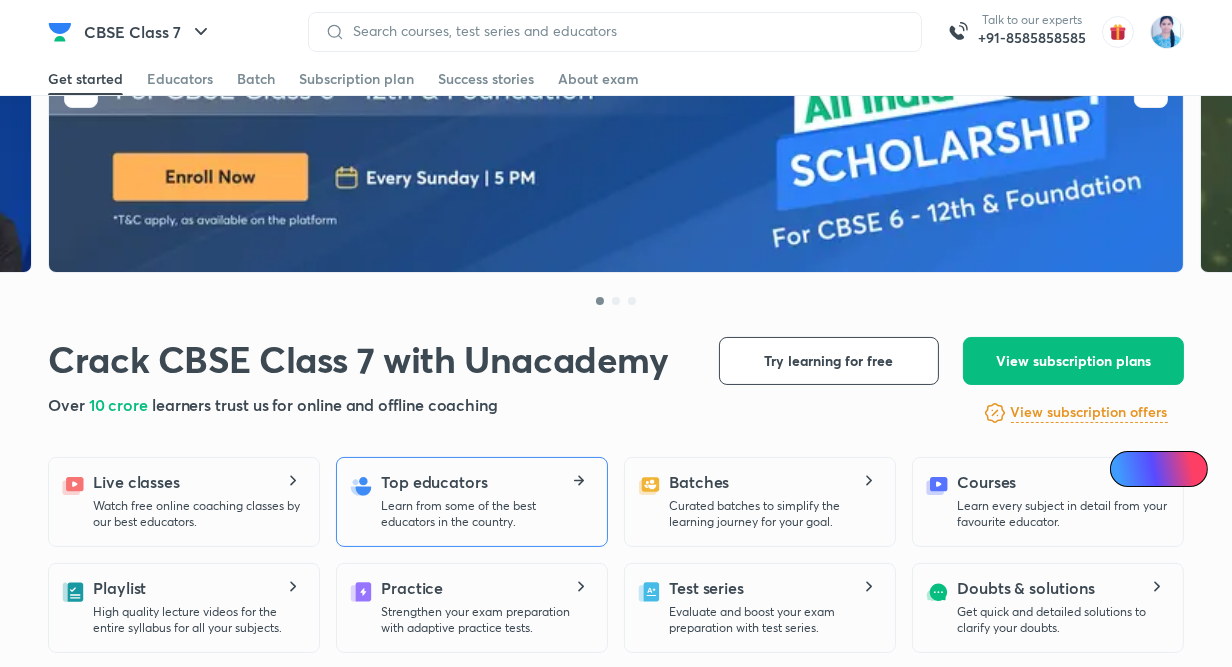 scroll, scrollTop: 218, scrollLeft: 0, axis: vertical 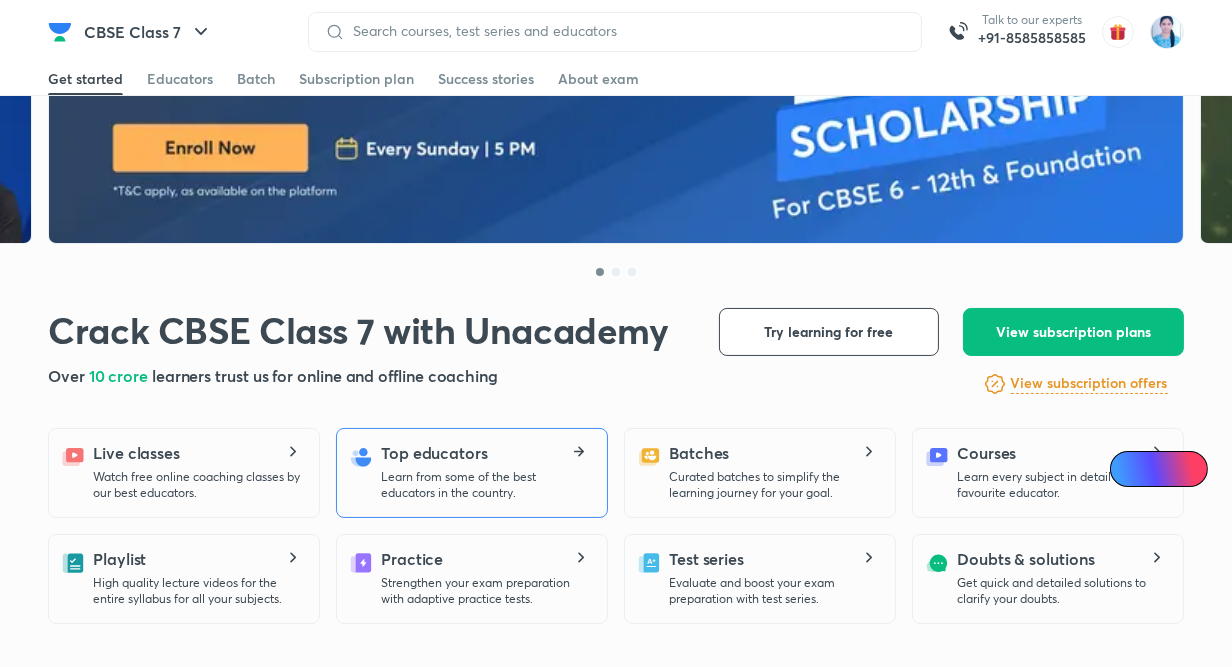 click on "Learn from some of the best educators in the country." at bounding box center (486, 485) 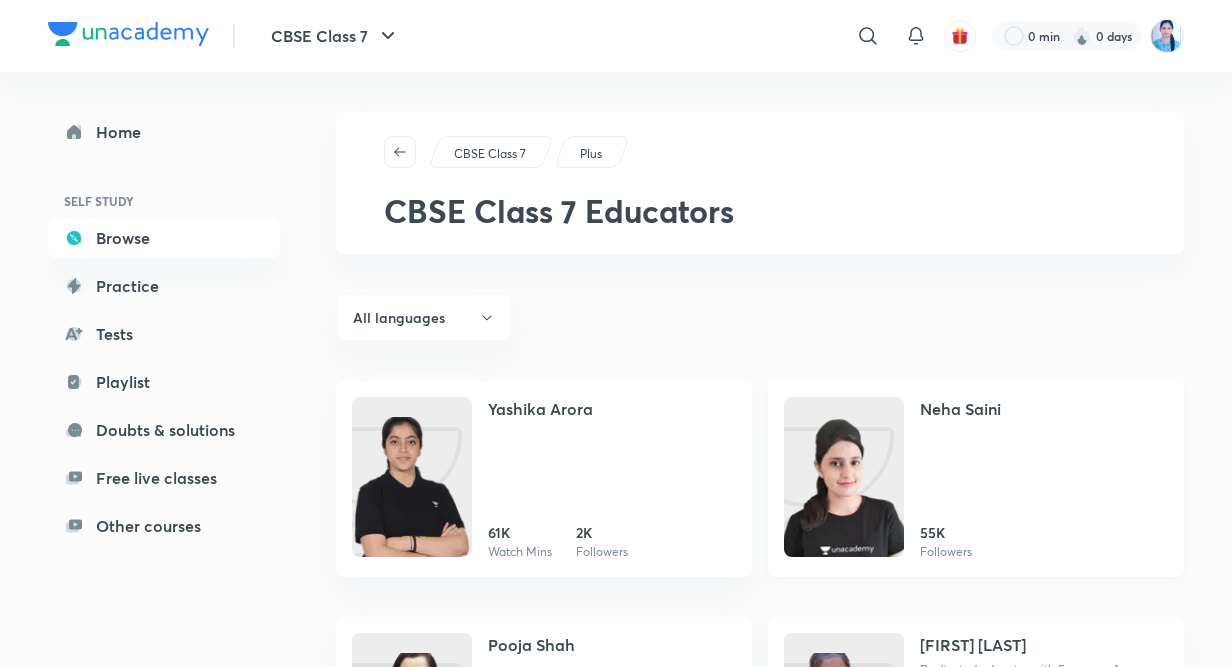 scroll, scrollTop: 218, scrollLeft: 0, axis: vertical 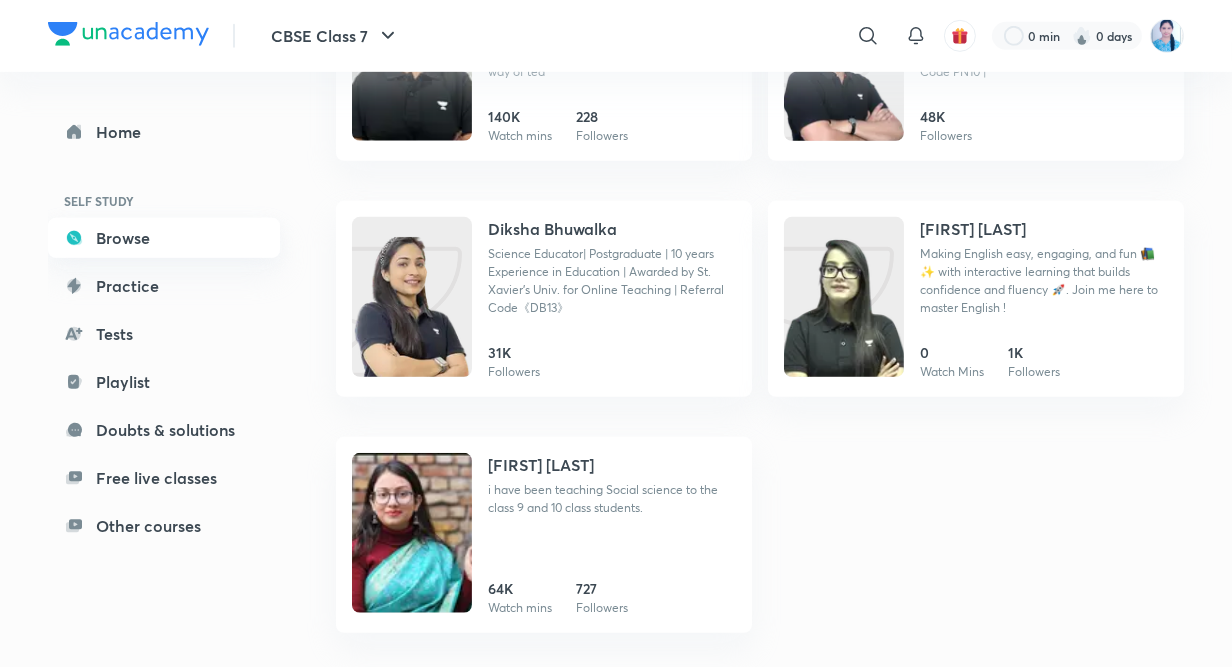 click on "Browse" at bounding box center [164, 238] 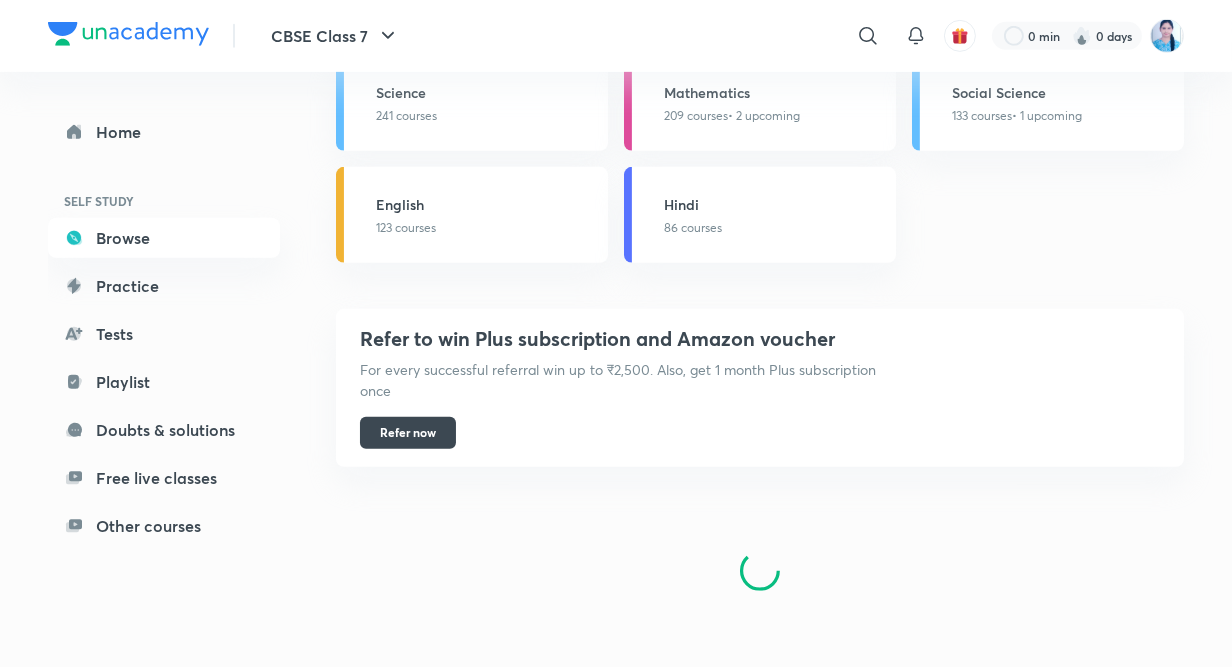 scroll, scrollTop: 0, scrollLeft: 0, axis: both 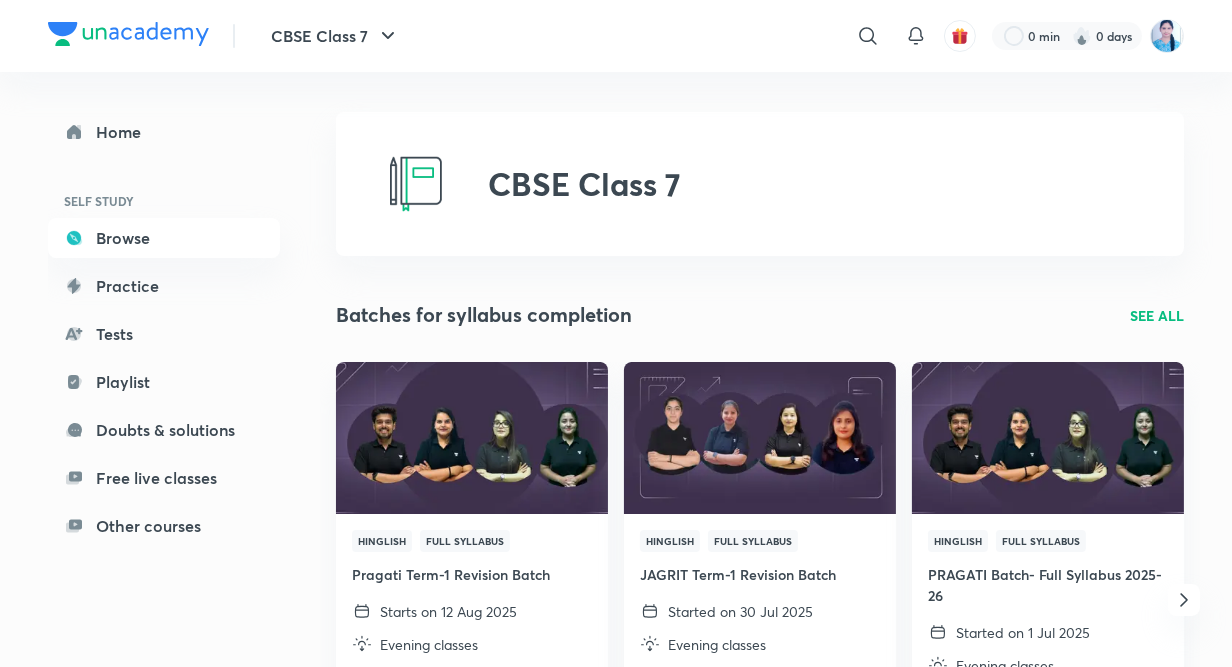 click on "SEE ALL" at bounding box center [1157, 315] 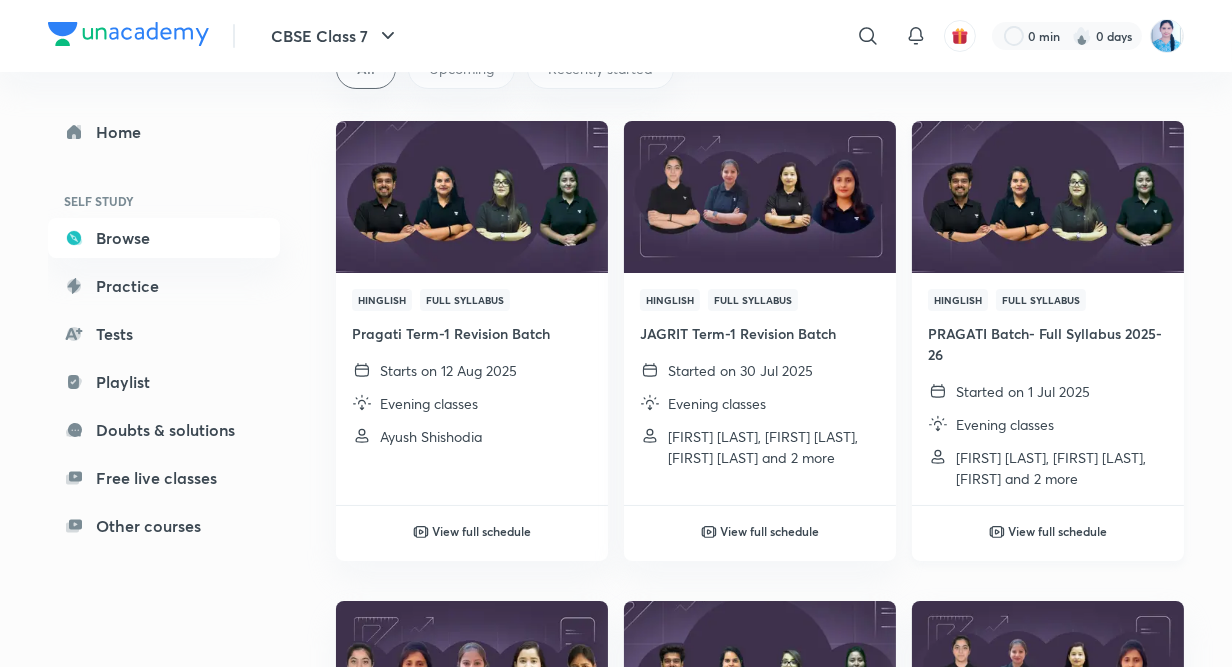 scroll, scrollTop: 196, scrollLeft: 0, axis: vertical 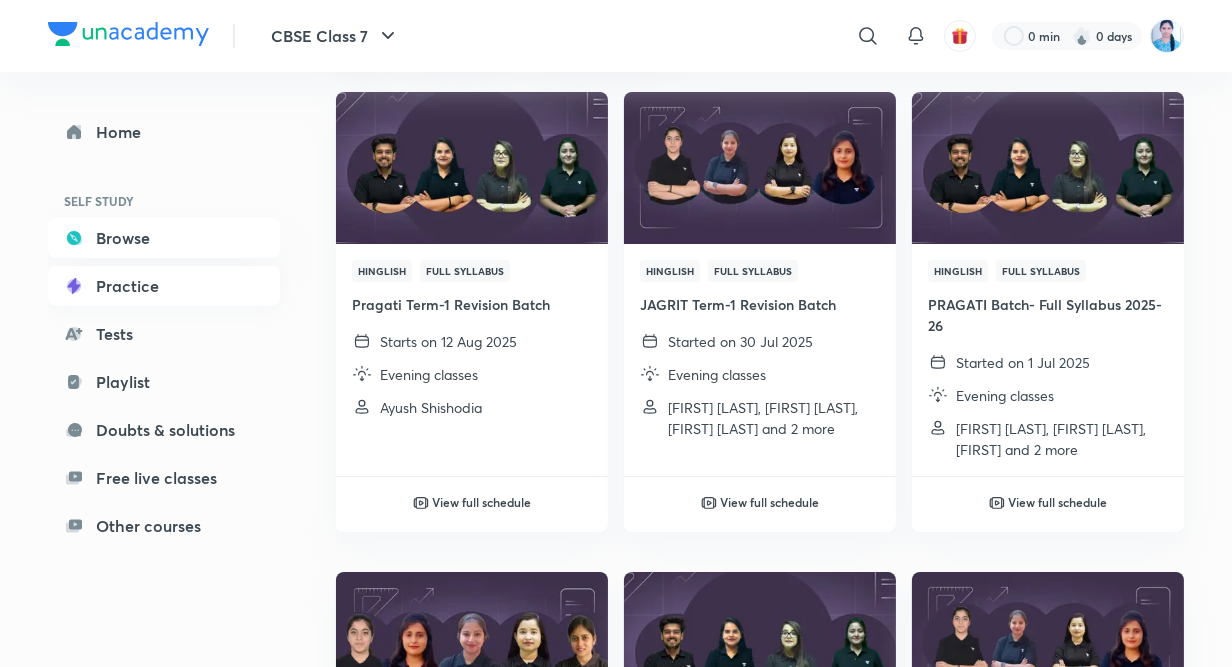 click on "Practice" at bounding box center (164, 286) 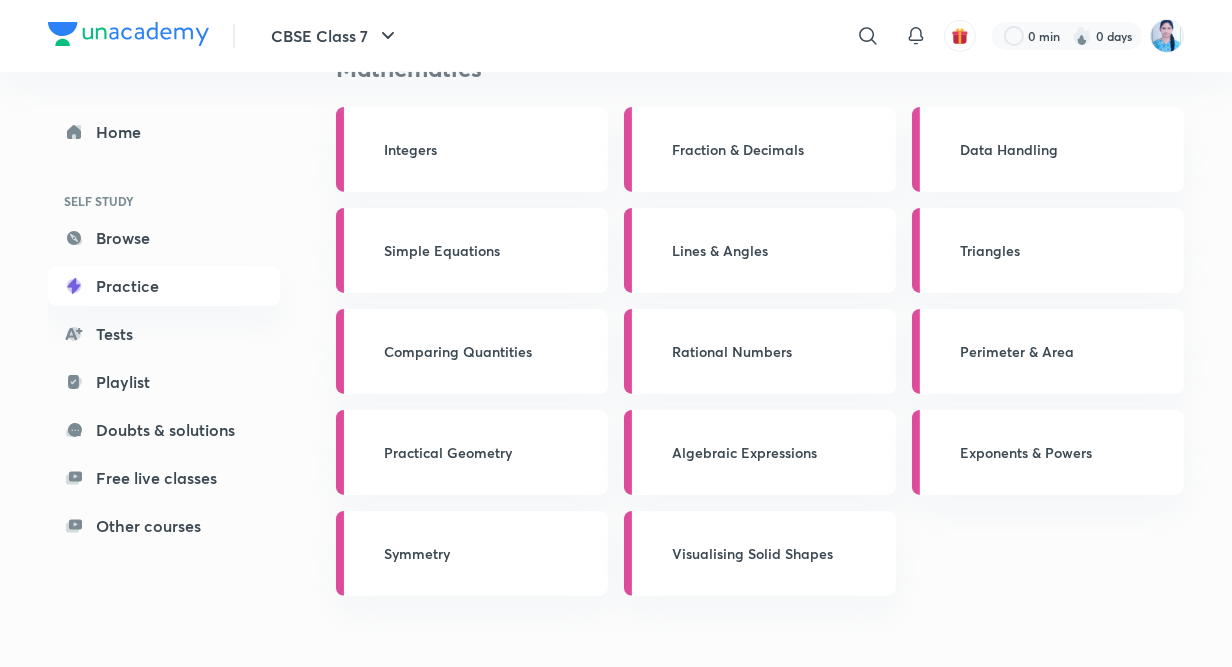 scroll, scrollTop: 653, scrollLeft: 0, axis: vertical 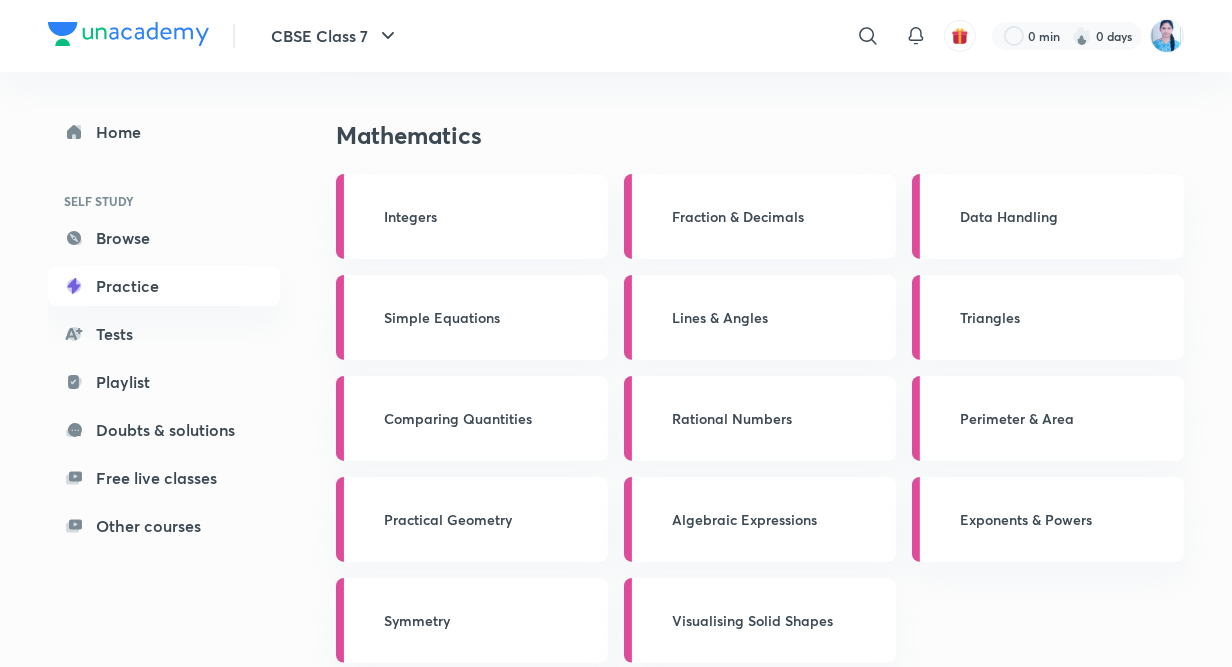 click on "Integers" at bounding box center [472, 216] 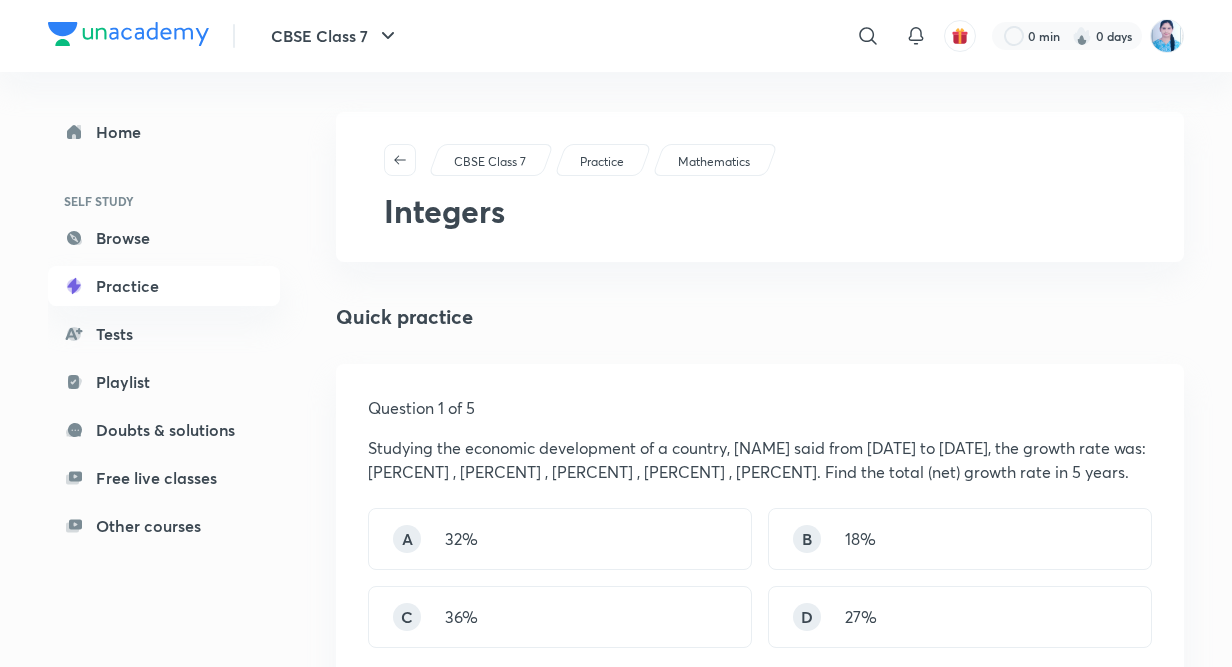 scroll, scrollTop: 109, scrollLeft: 0, axis: vertical 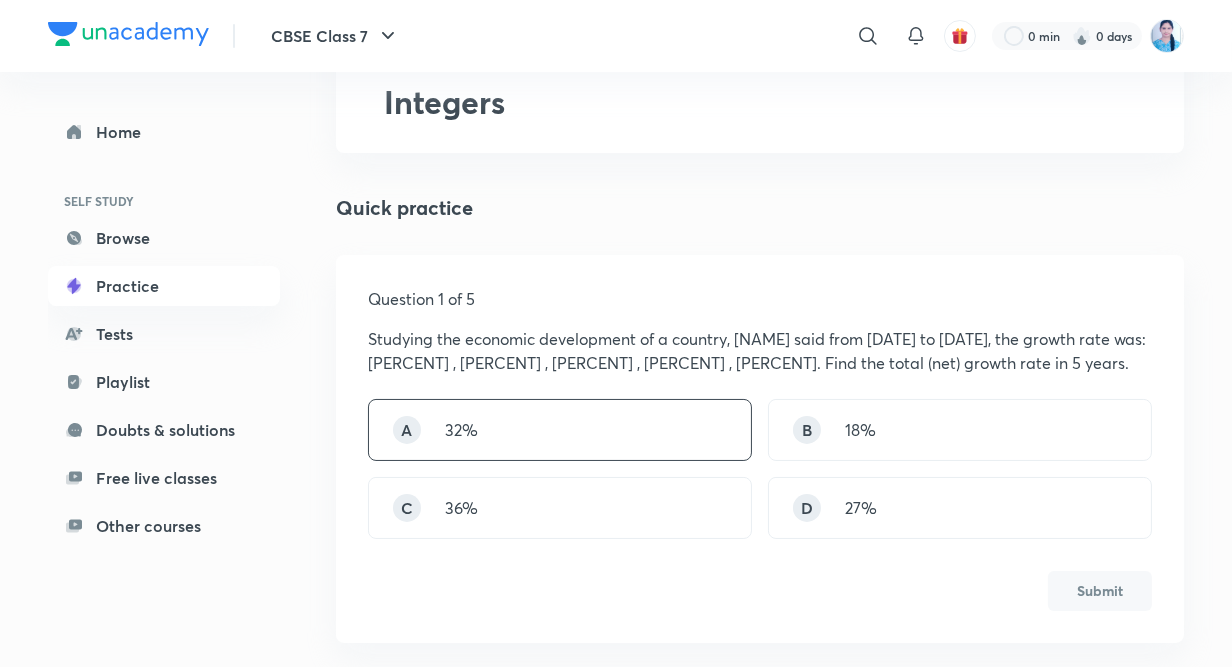 click on "A [PERCENT]" at bounding box center [560, 430] 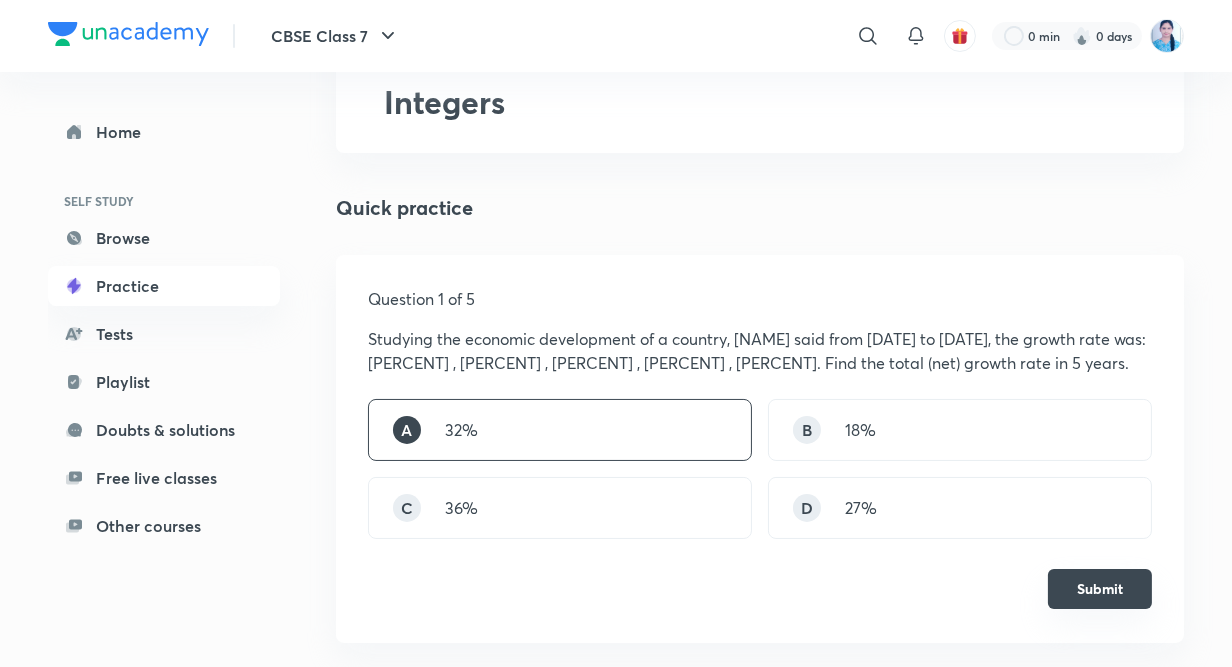 click on "Submit" at bounding box center [1100, 589] 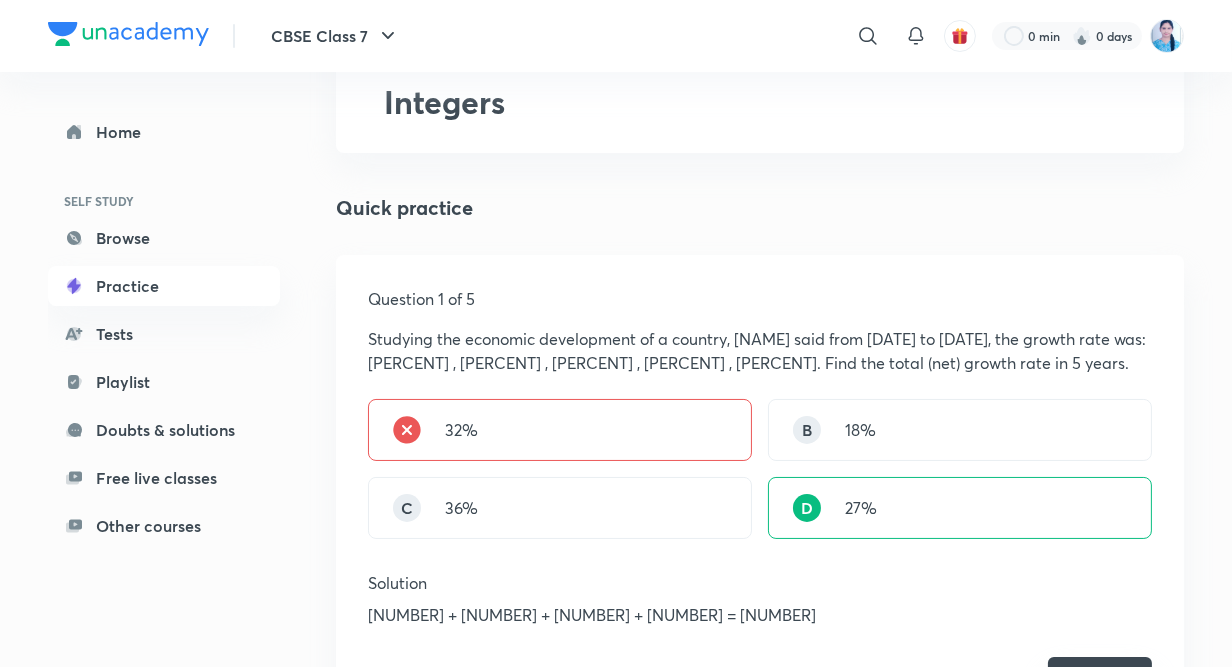 click on "Next" at bounding box center (1100, 677) 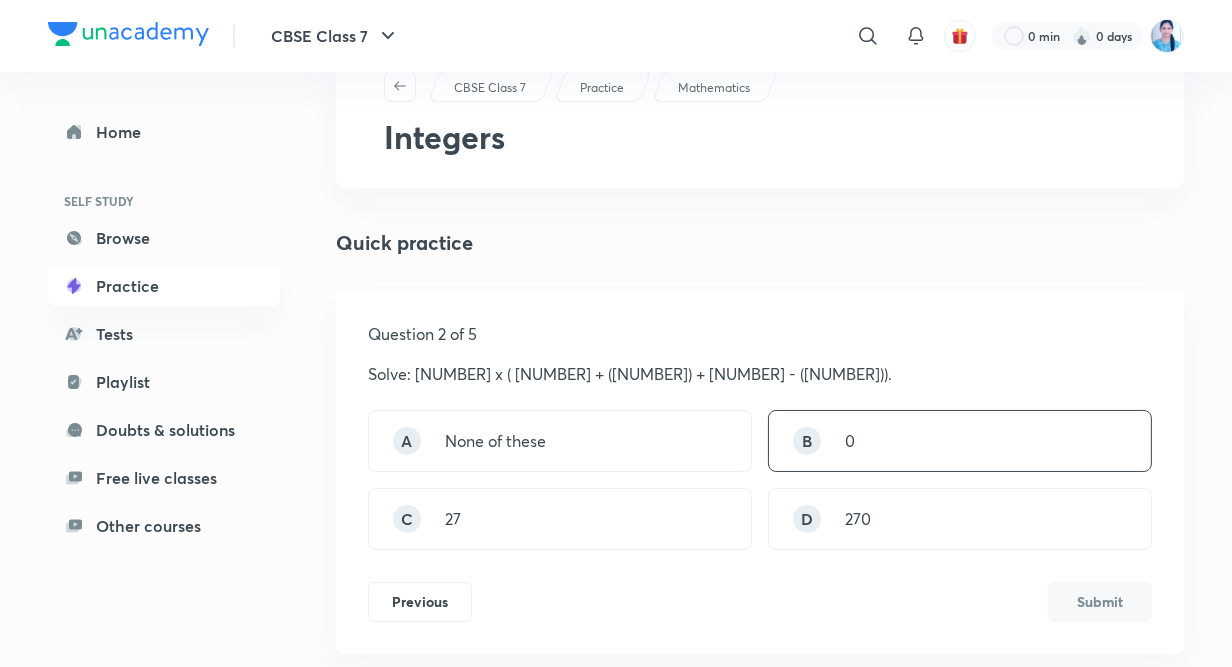 scroll, scrollTop: 109, scrollLeft: 0, axis: vertical 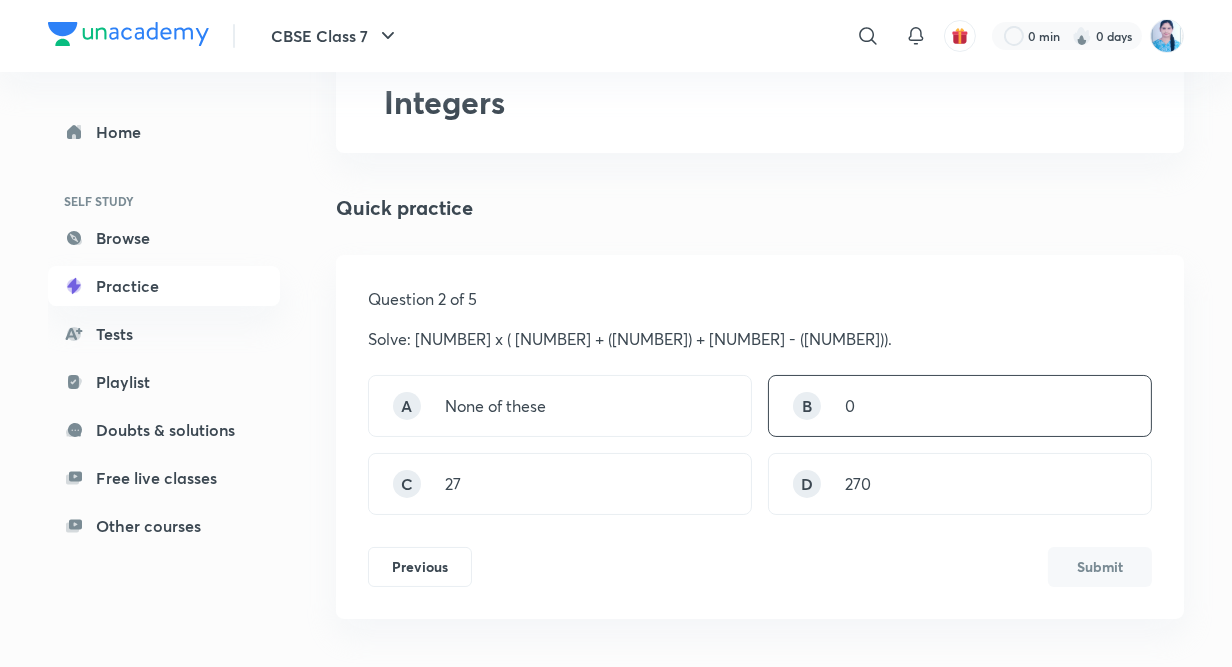click on "B [NUMBER]" at bounding box center [960, 406] 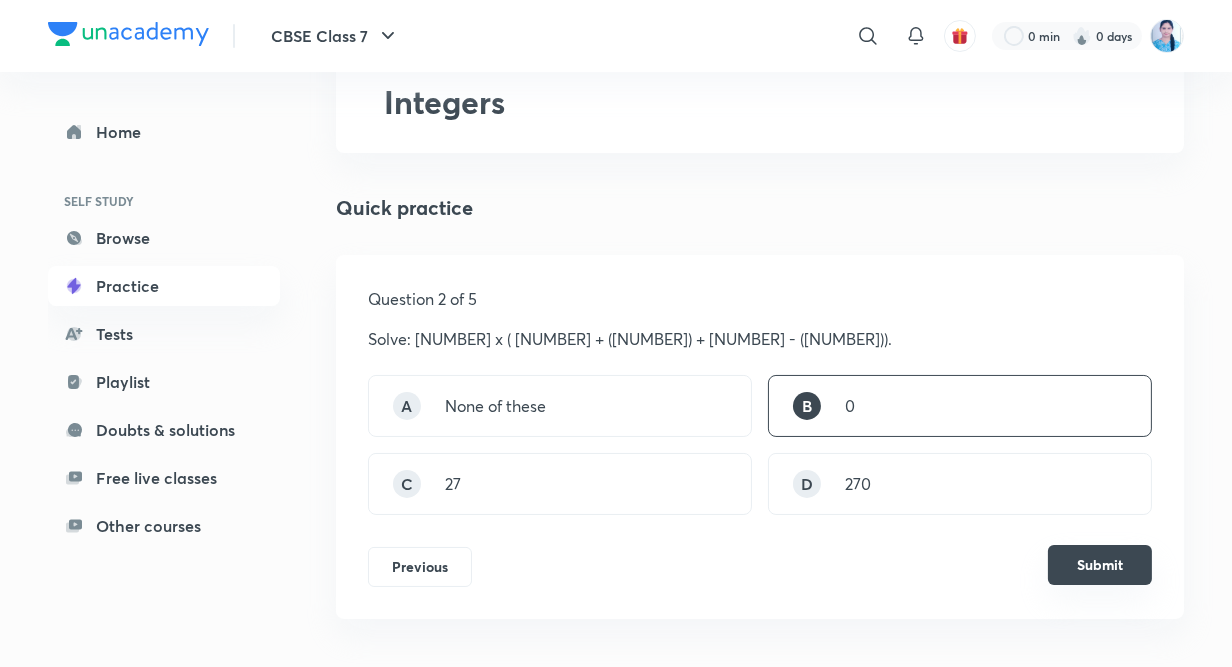 click on "Submit" at bounding box center (1100, 565) 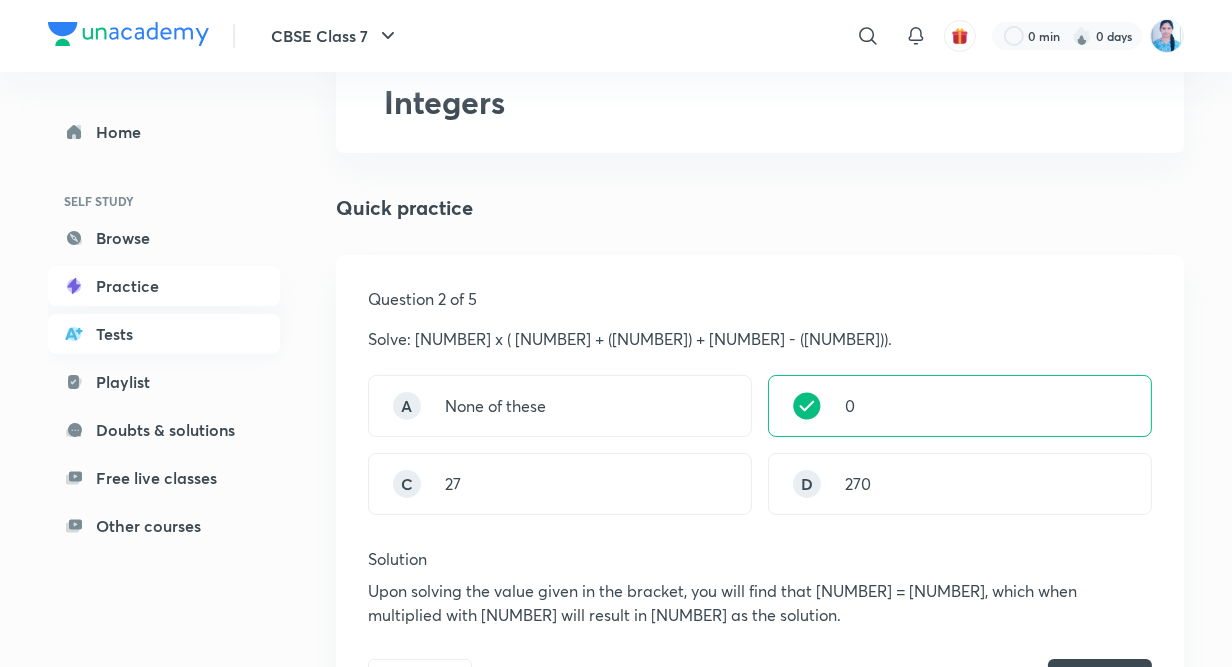 click on "Tests" at bounding box center [164, 334] 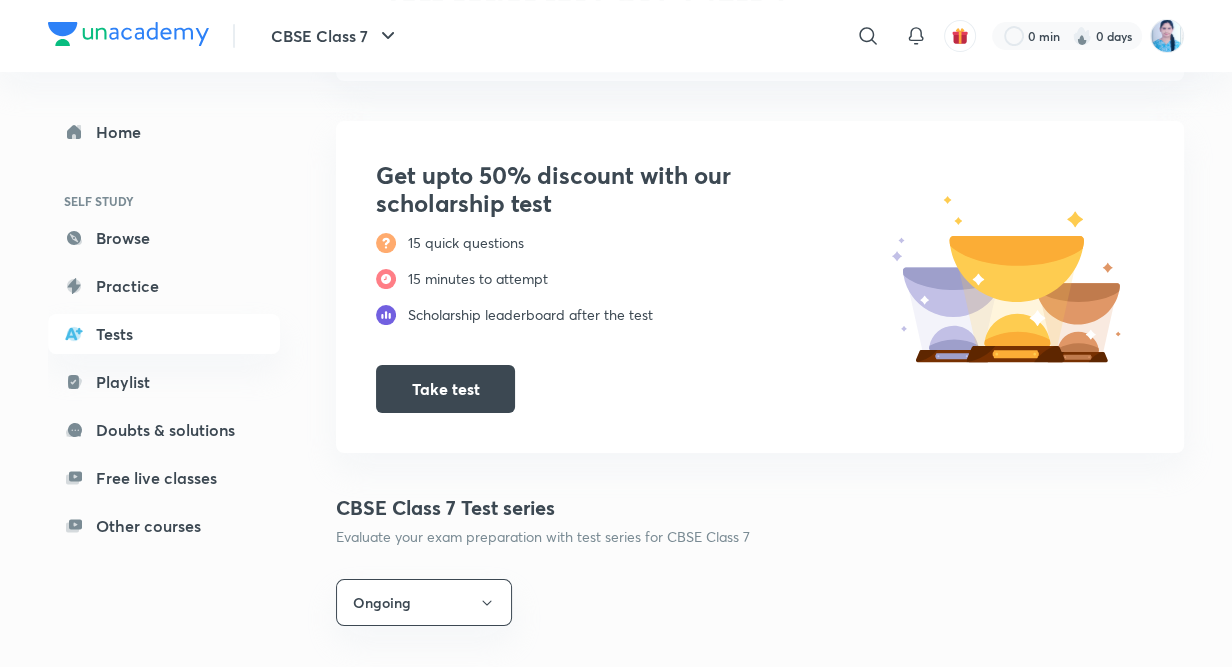 scroll, scrollTop: 212, scrollLeft: 0, axis: vertical 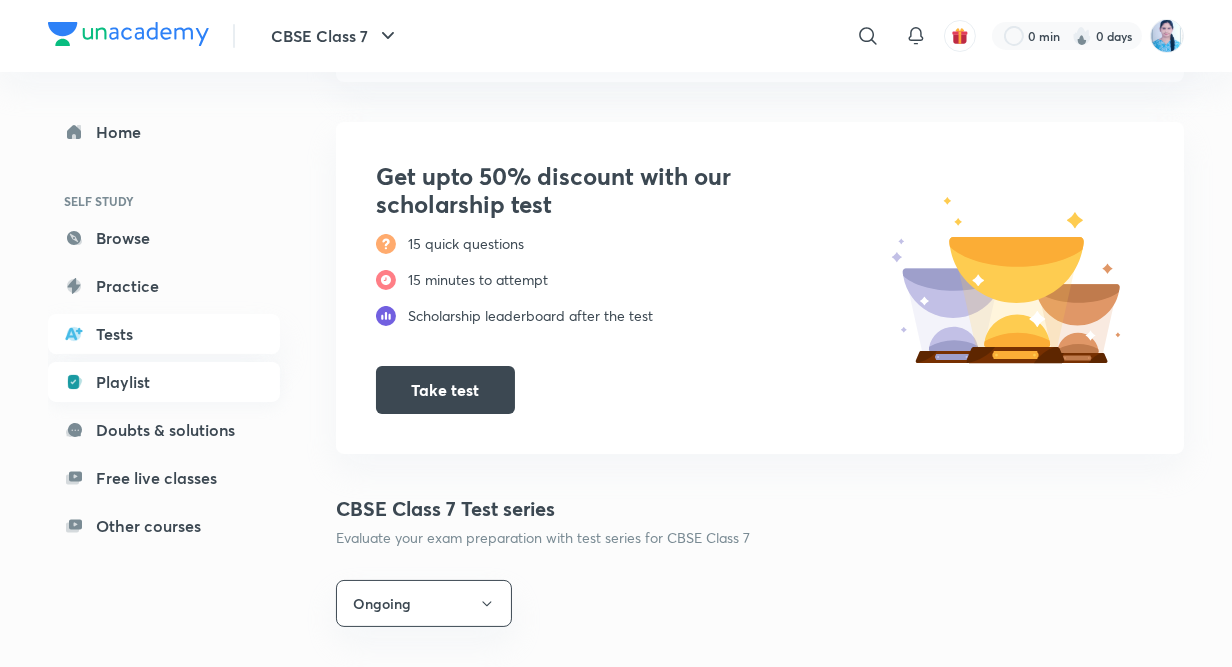 click on "Playlist" at bounding box center [164, 382] 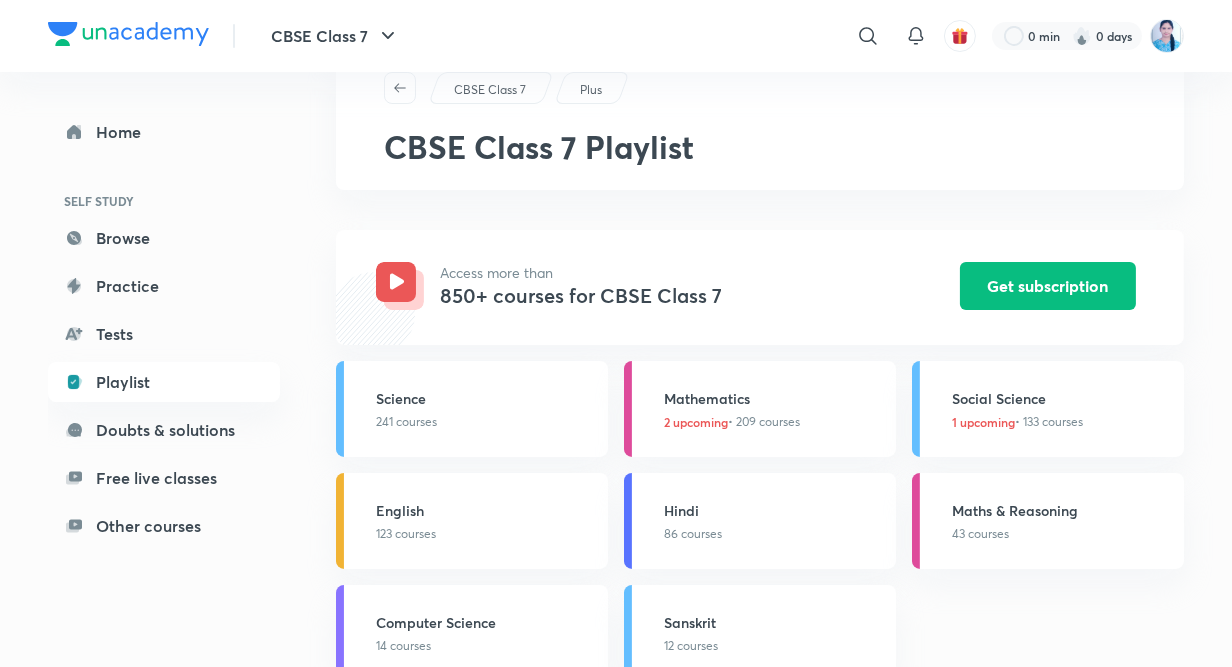 scroll, scrollTop: 109, scrollLeft: 0, axis: vertical 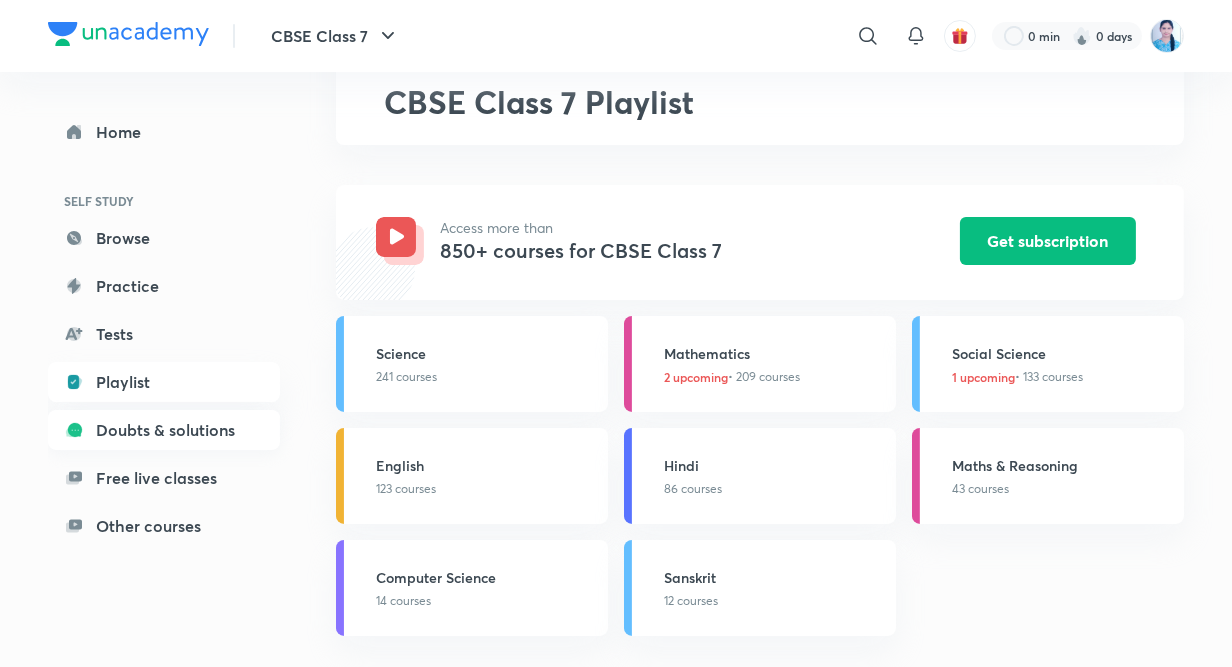 click on "Doubts & solutions" at bounding box center (164, 430) 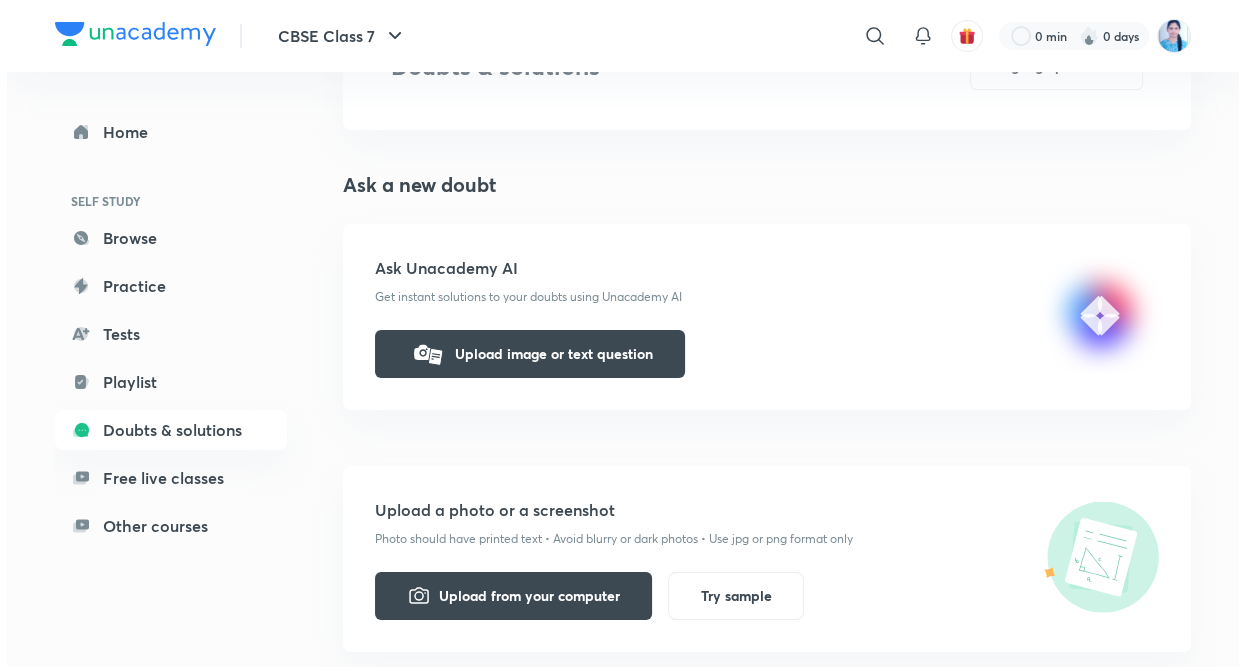 scroll, scrollTop: 363, scrollLeft: 0, axis: vertical 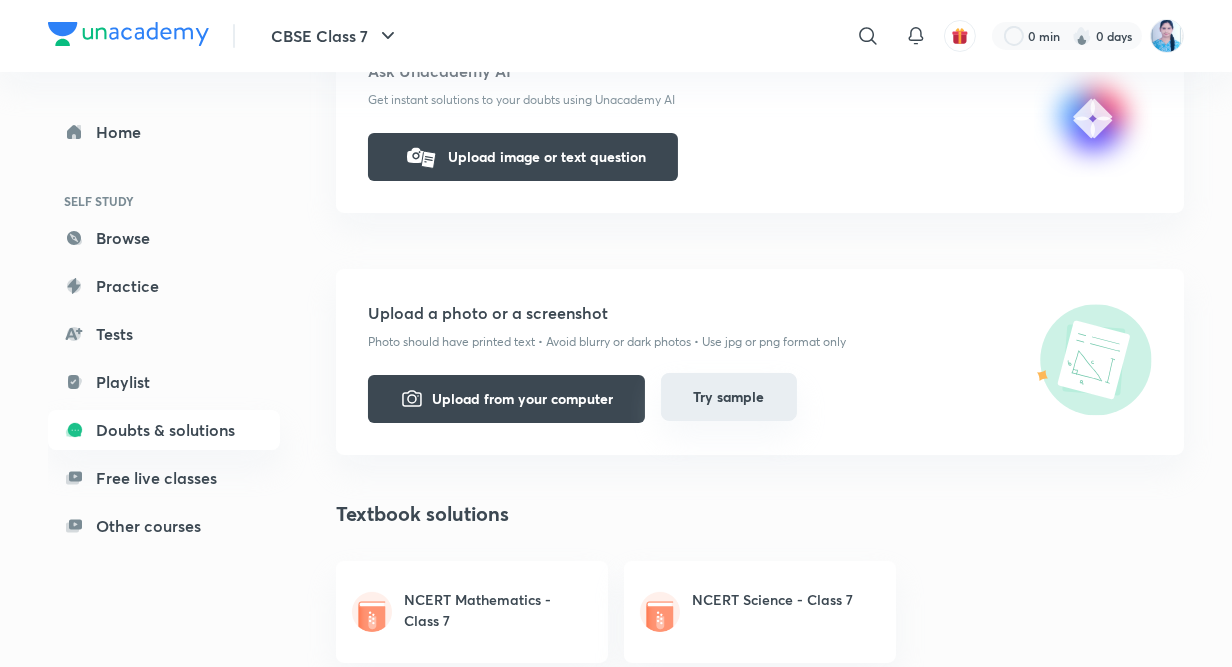 click on "Try sample" at bounding box center [729, 397] 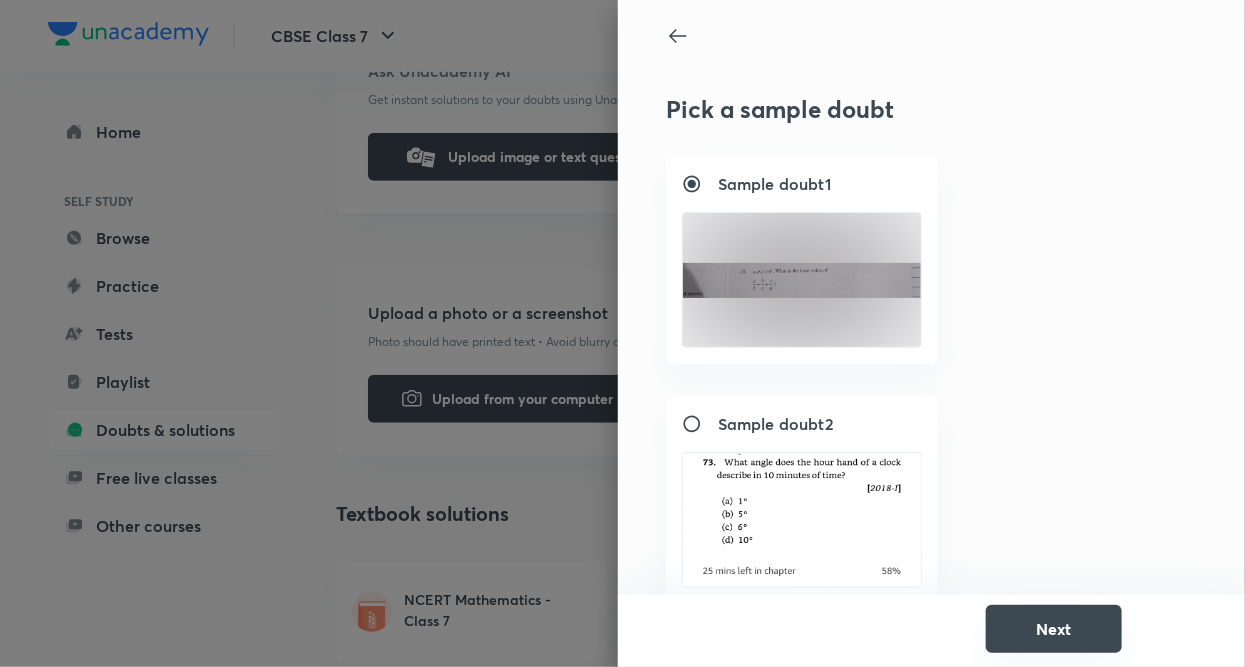click on "Next" at bounding box center [1054, 629] 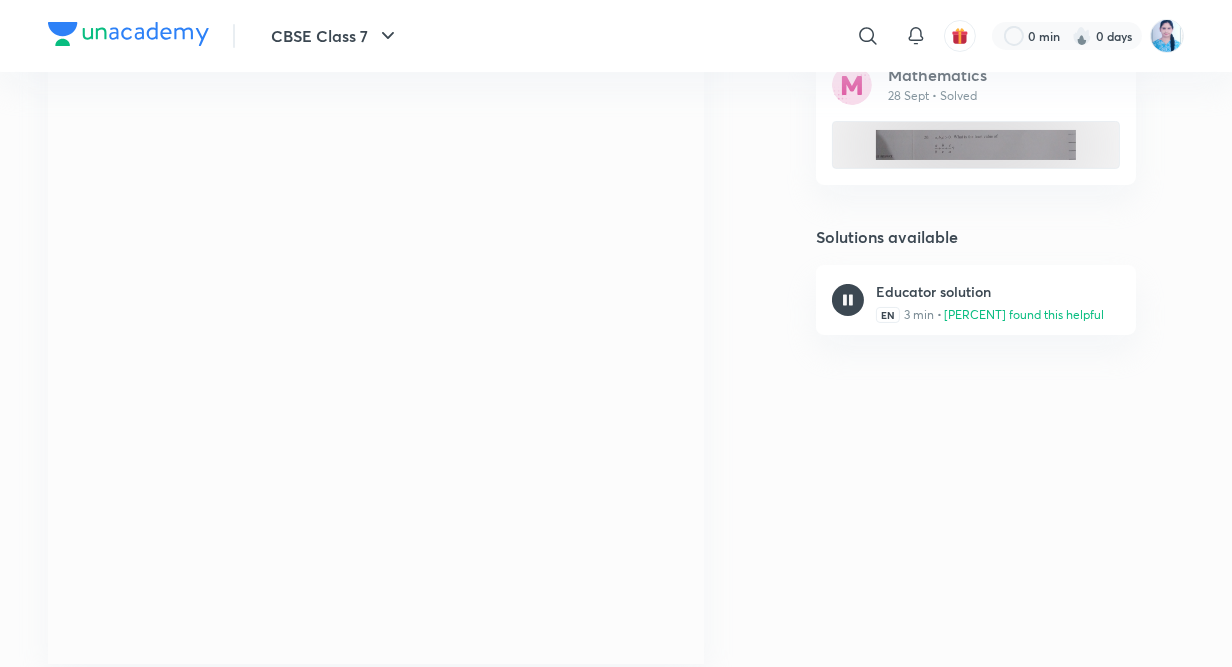 scroll, scrollTop: 0, scrollLeft: 0, axis: both 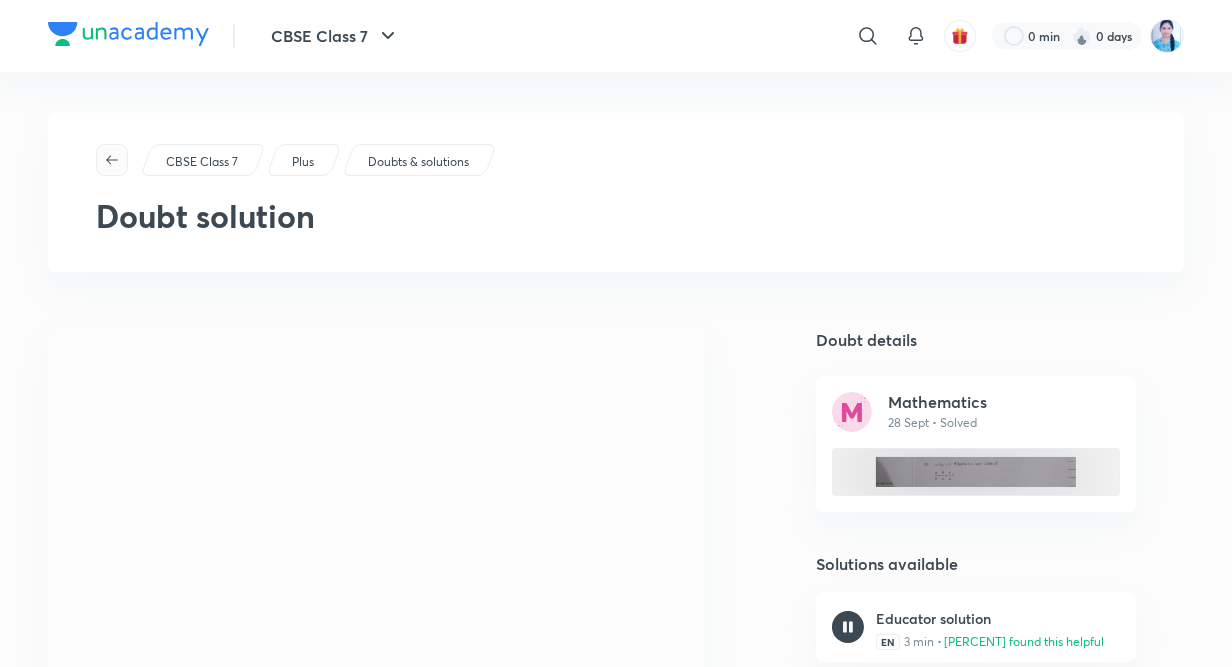 click 